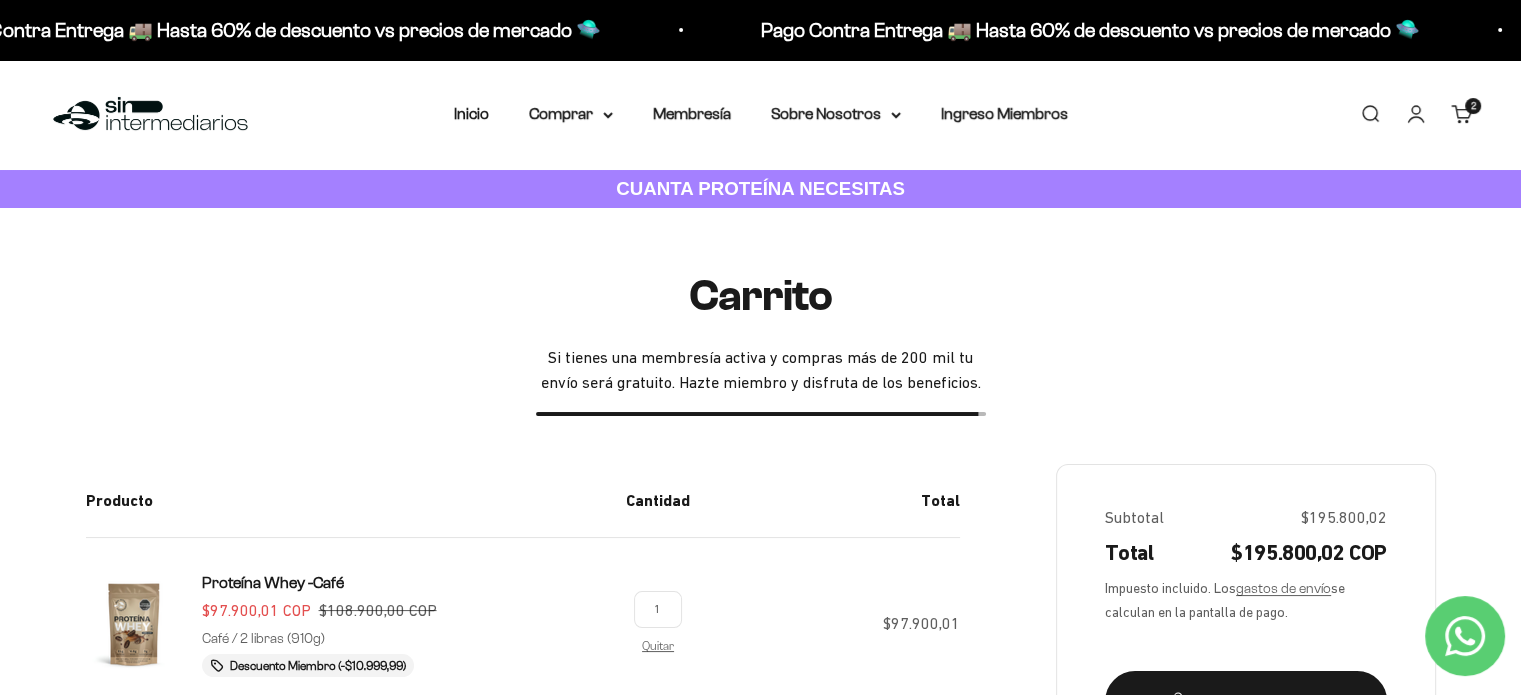 scroll, scrollTop: 0, scrollLeft: 0, axis: both 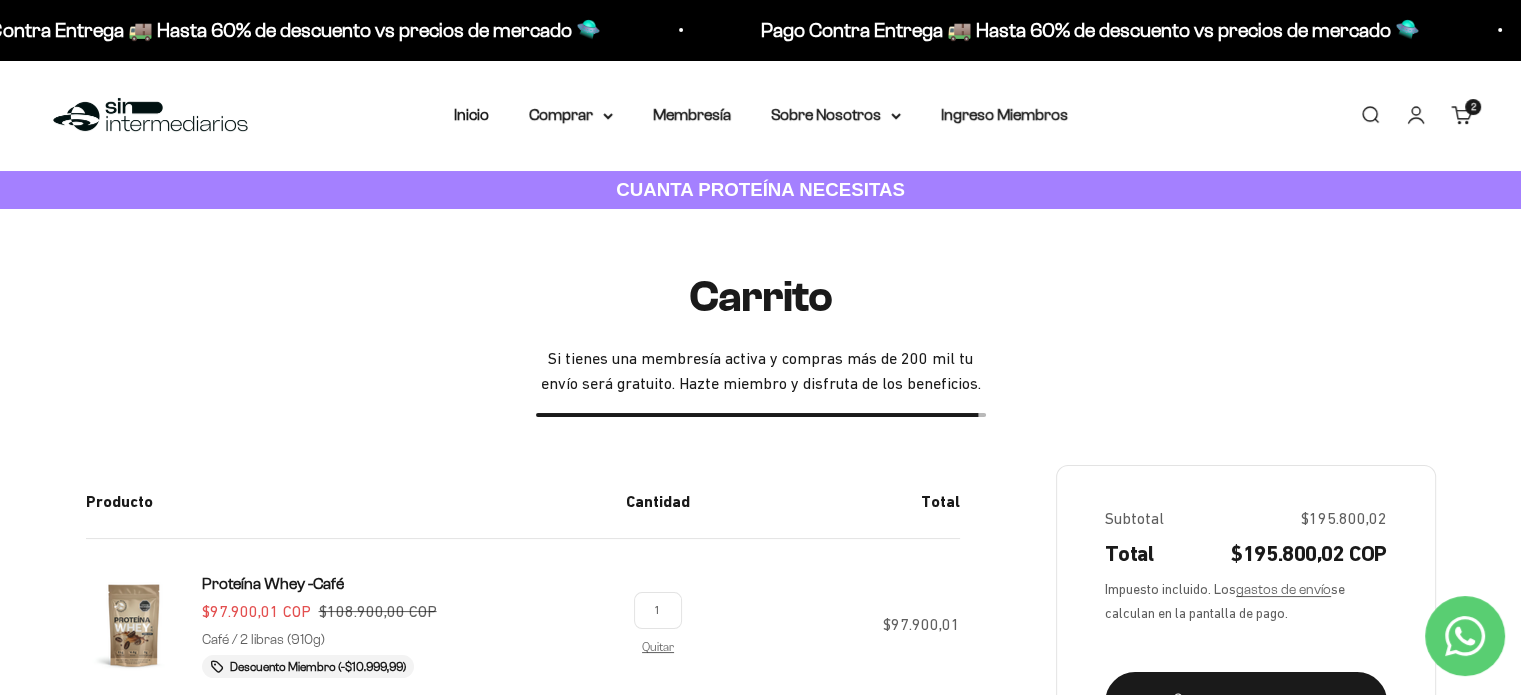 click on "Iniciar sesión" at bounding box center (1416, 115) 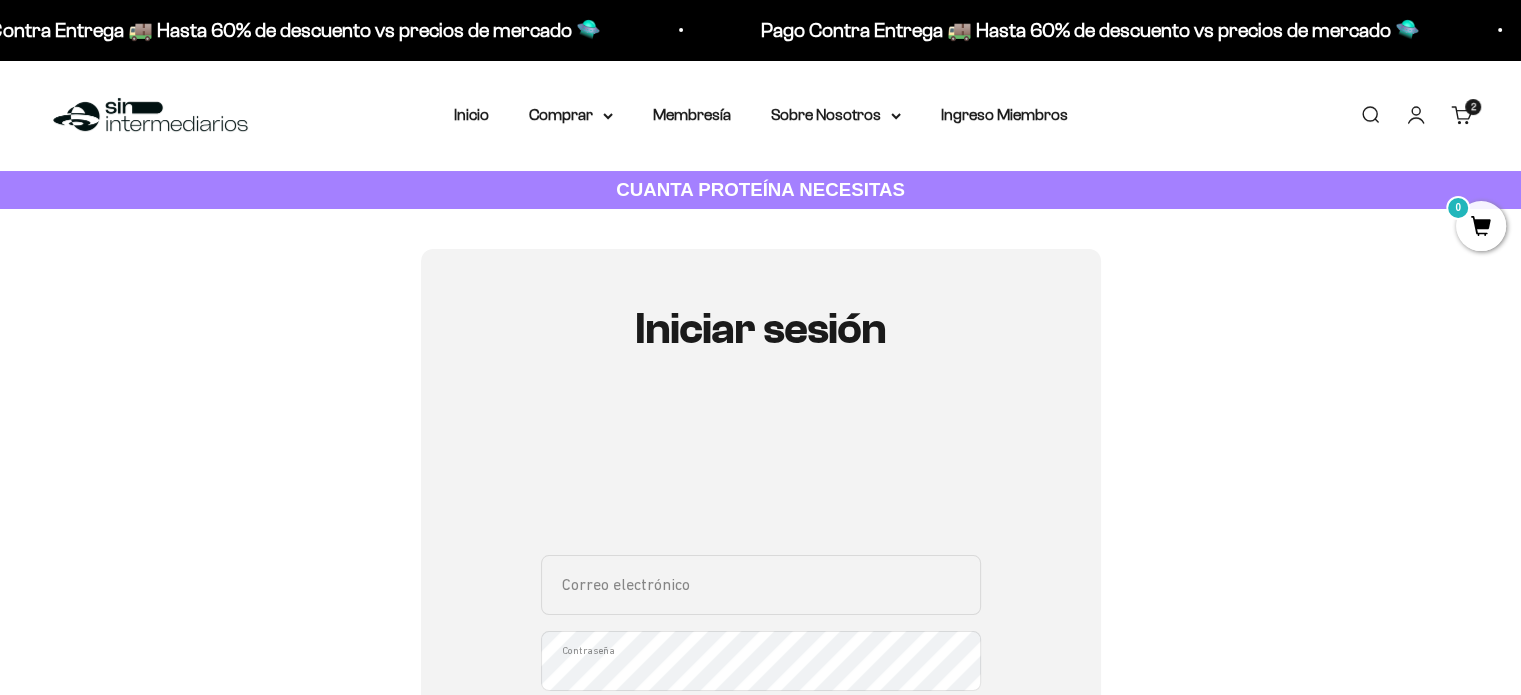 scroll, scrollTop: 200, scrollLeft: 0, axis: vertical 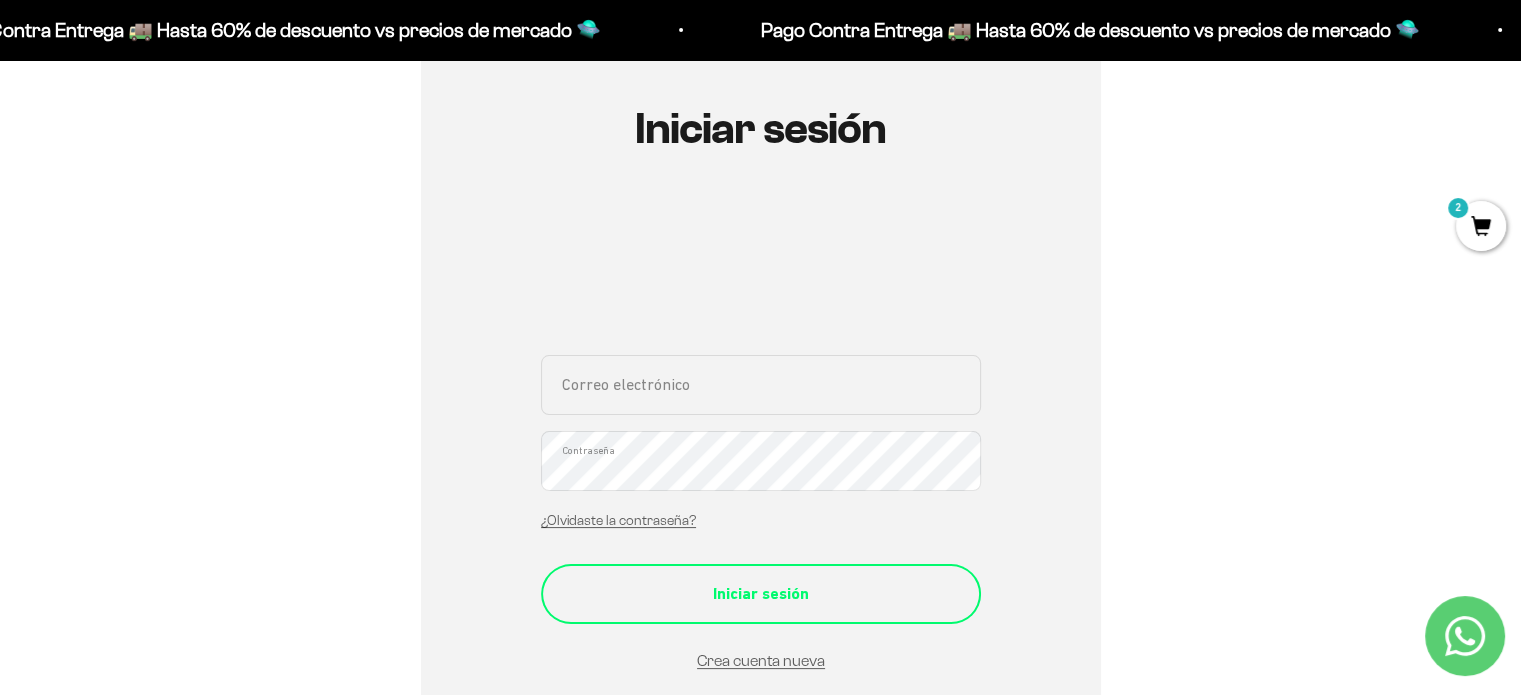 type on "[EMAIL_ADDRESS][DOMAIN_NAME]" 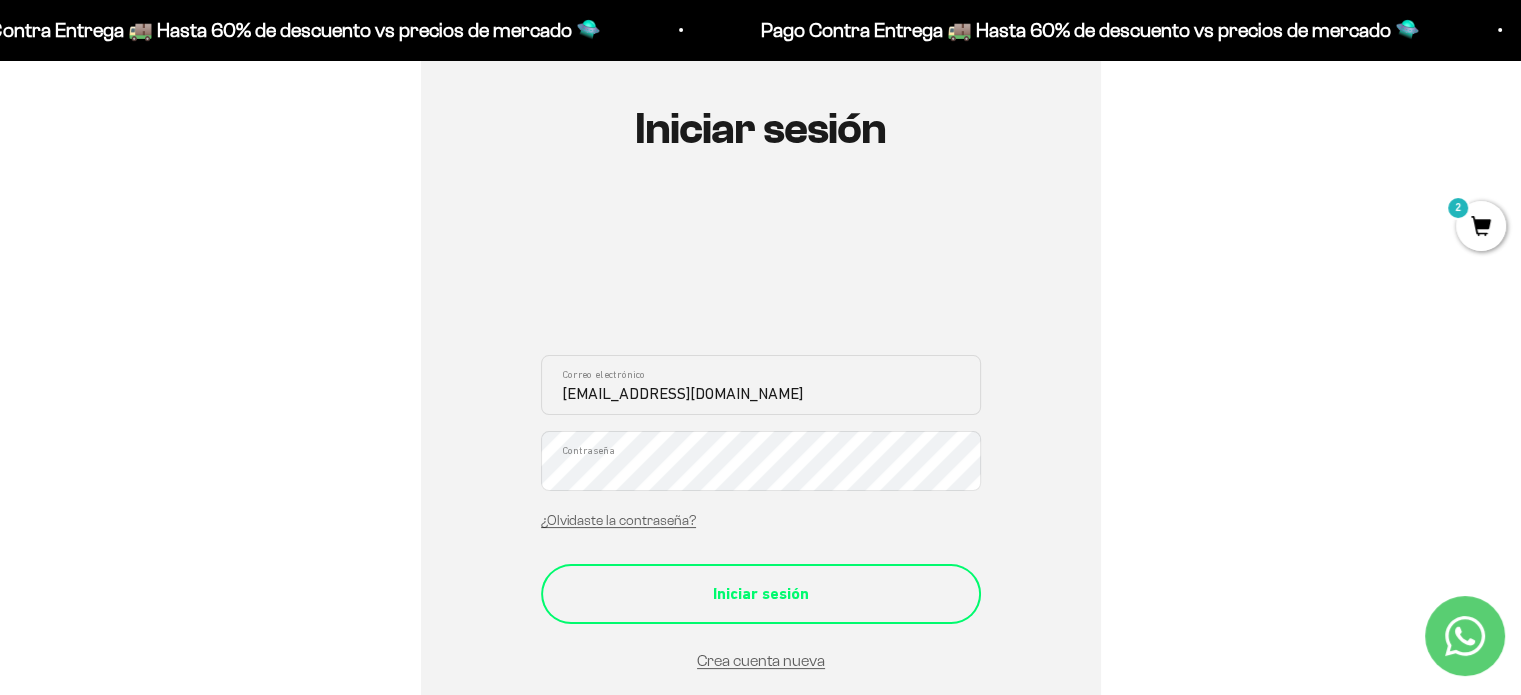 click on "Iniciar sesión" at bounding box center [761, 594] 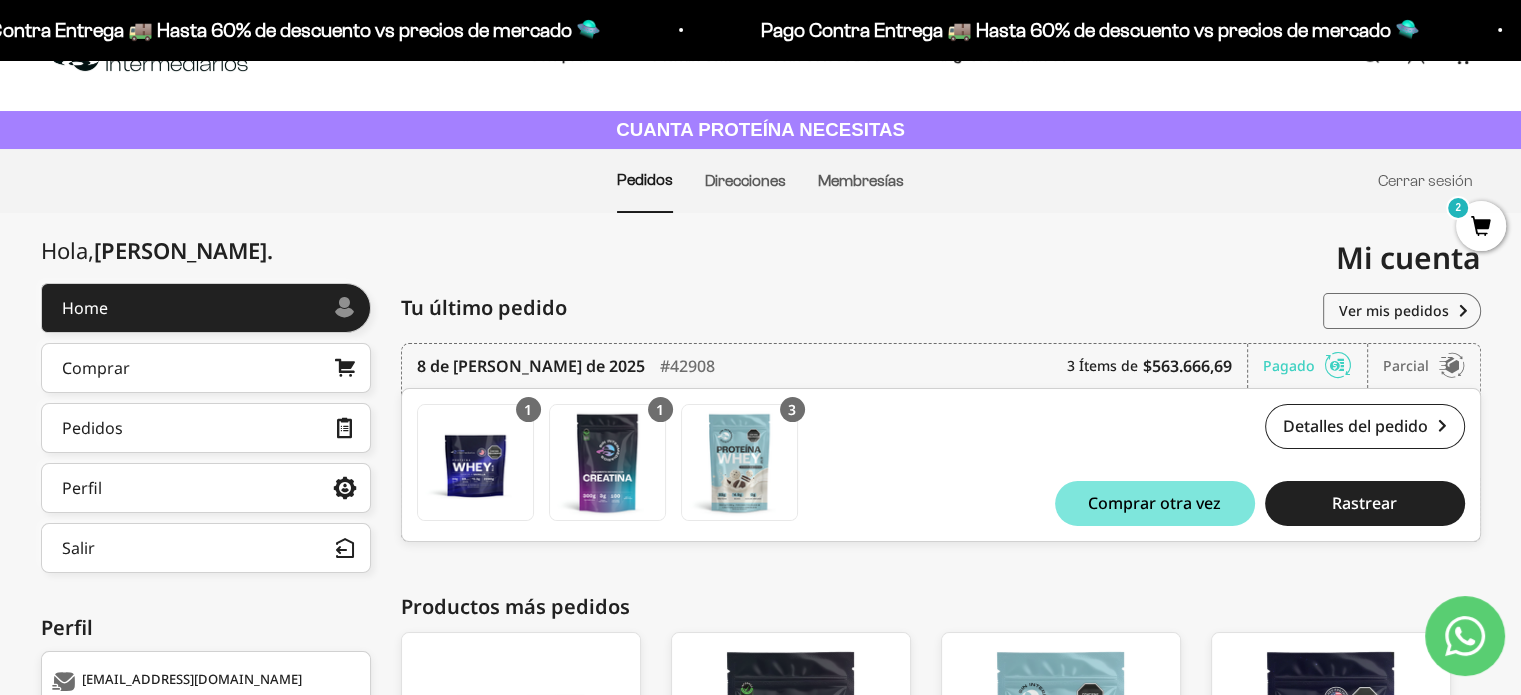 scroll, scrollTop: 100, scrollLeft: 0, axis: vertical 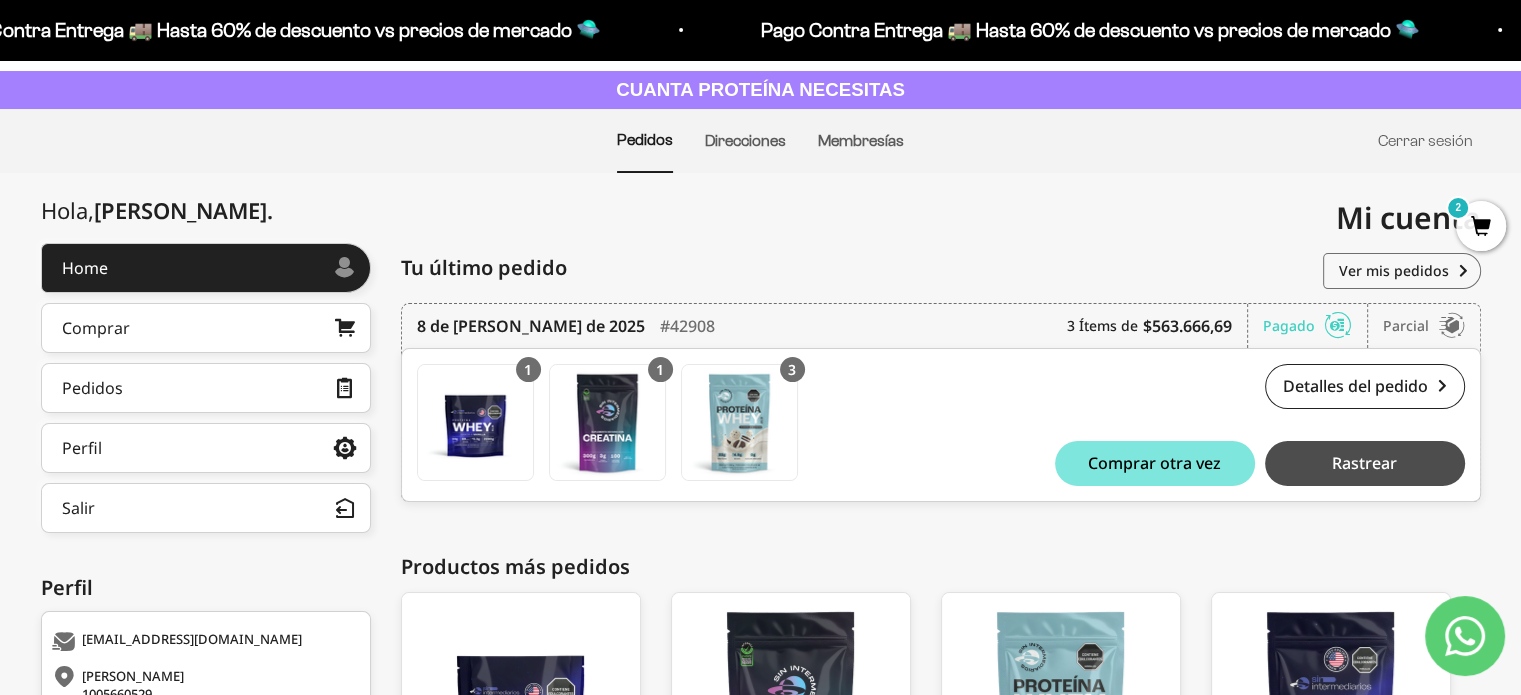 click on "Rastrear" at bounding box center (1364, 463) 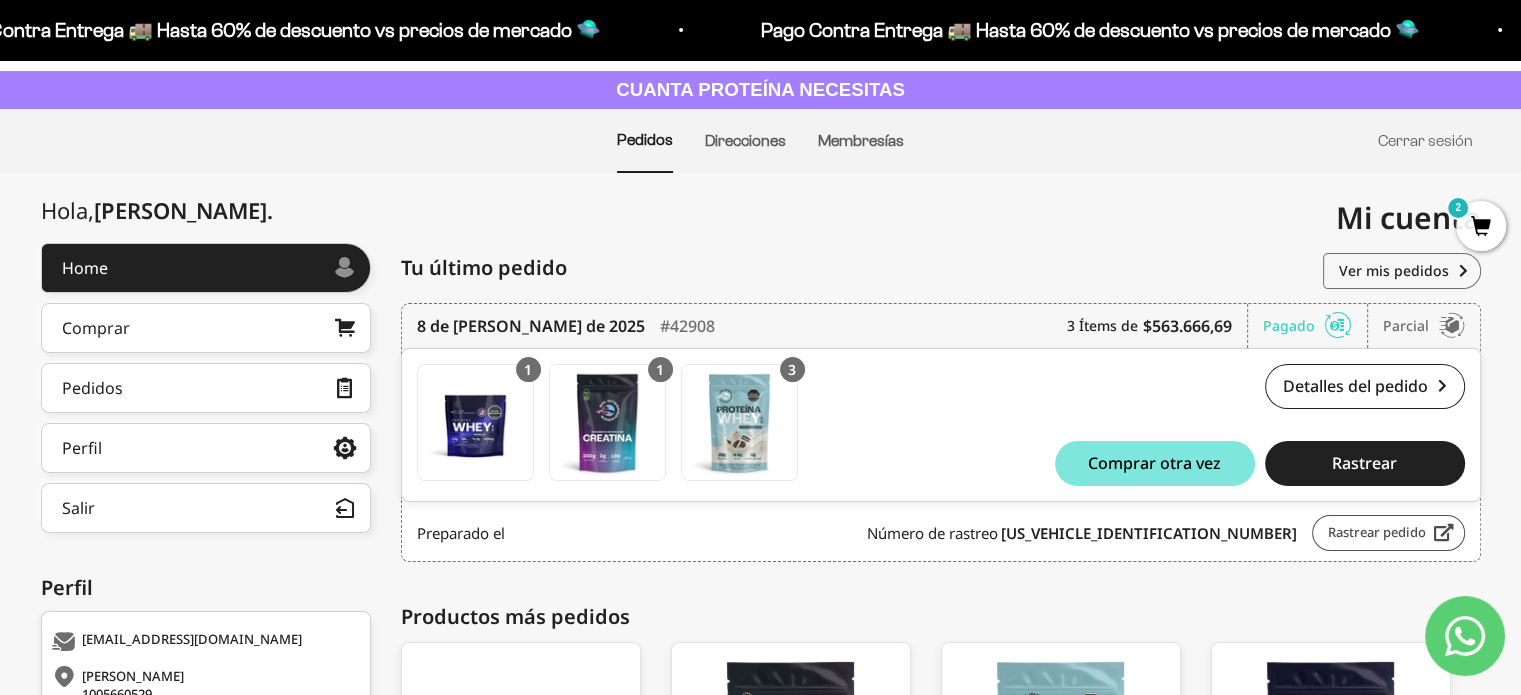 click on "Rastrear pedido" at bounding box center [1388, 533] 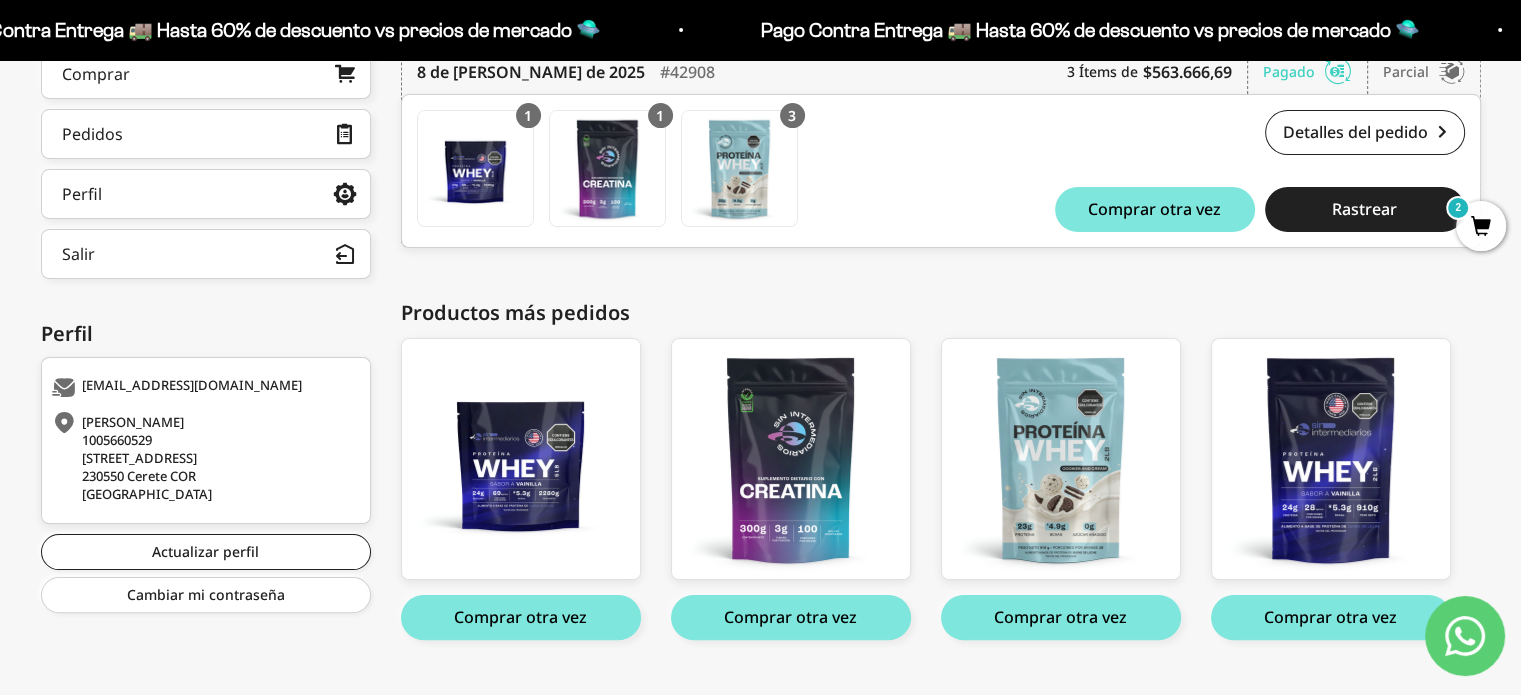 scroll, scrollTop: 392, scrollLeft: 0, axis: vertical 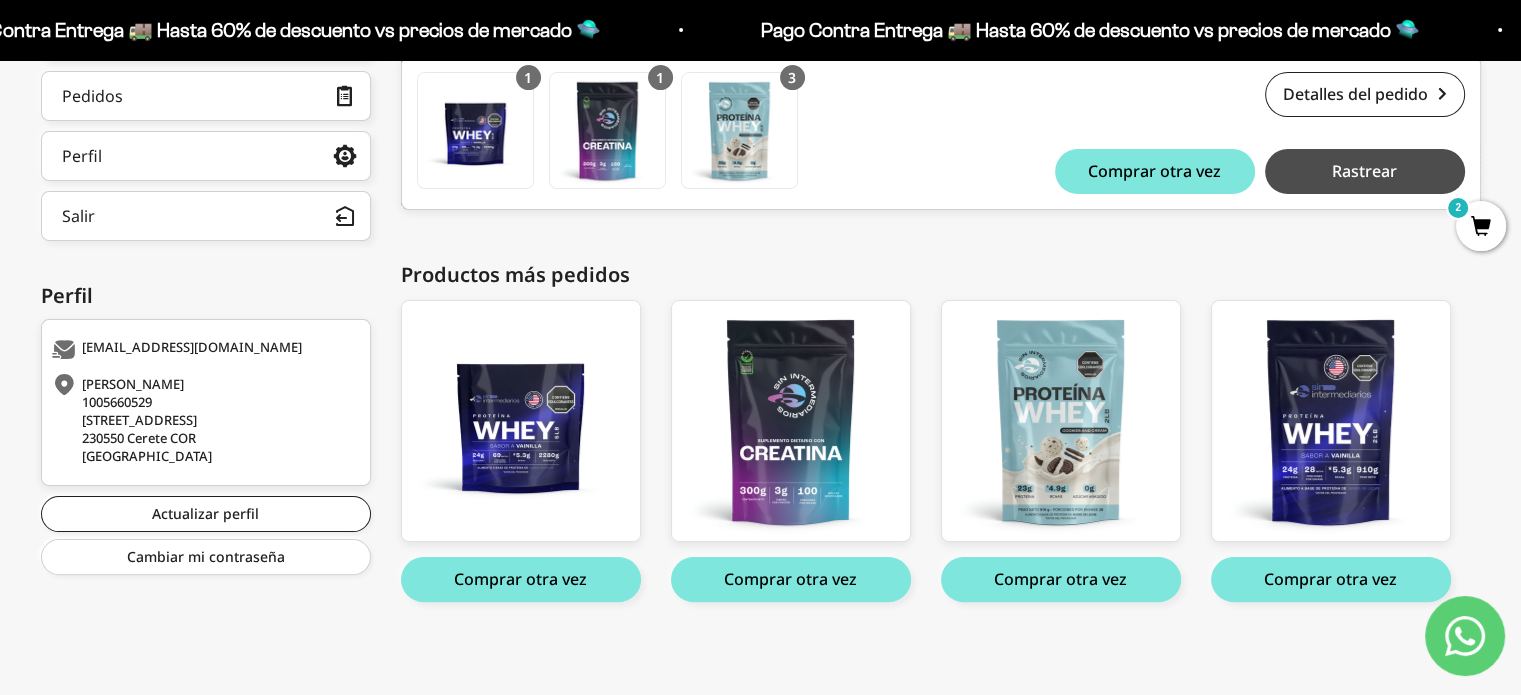 click on "Rastrear" at bounding box center (1364, 171) 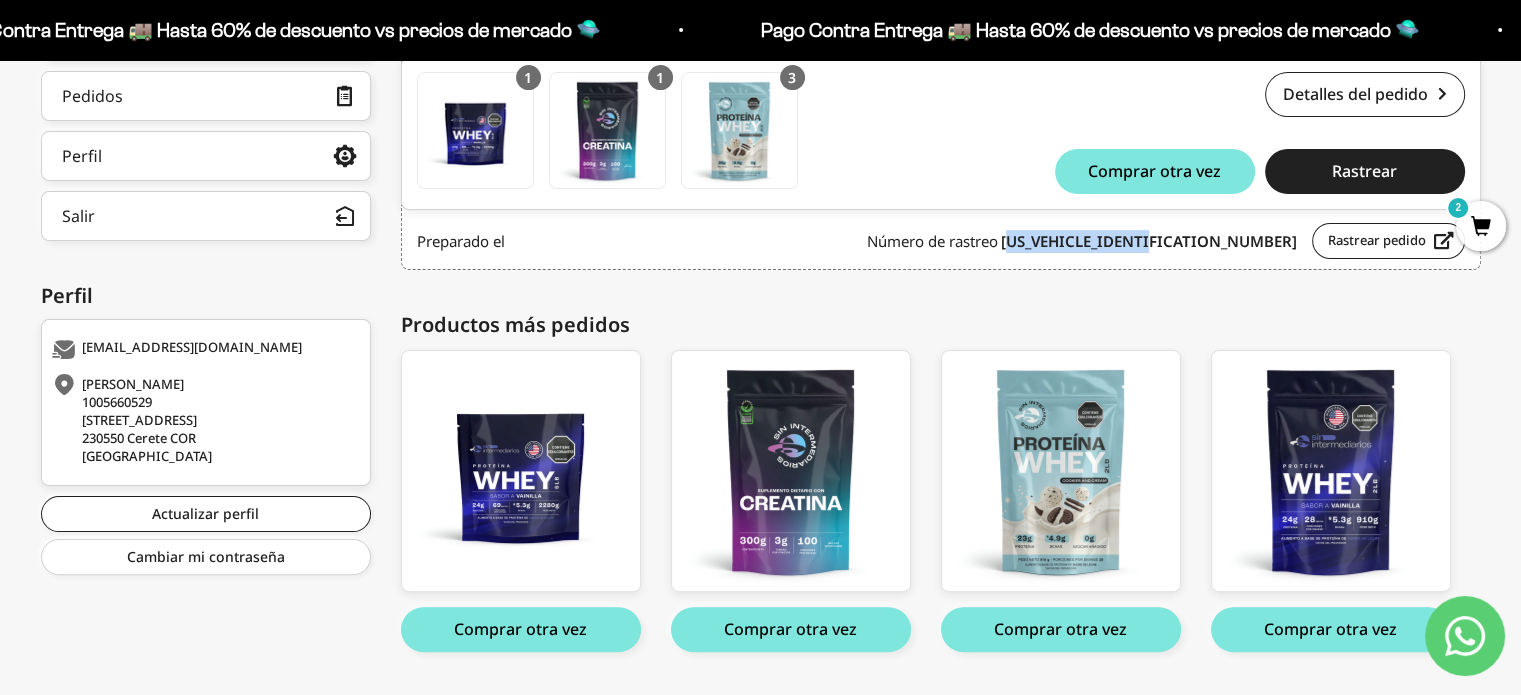 drag, startPoint x: 1144, startPoint y: 239, endPoint x: 1295, endPoint y: 253, distance: 151.64761 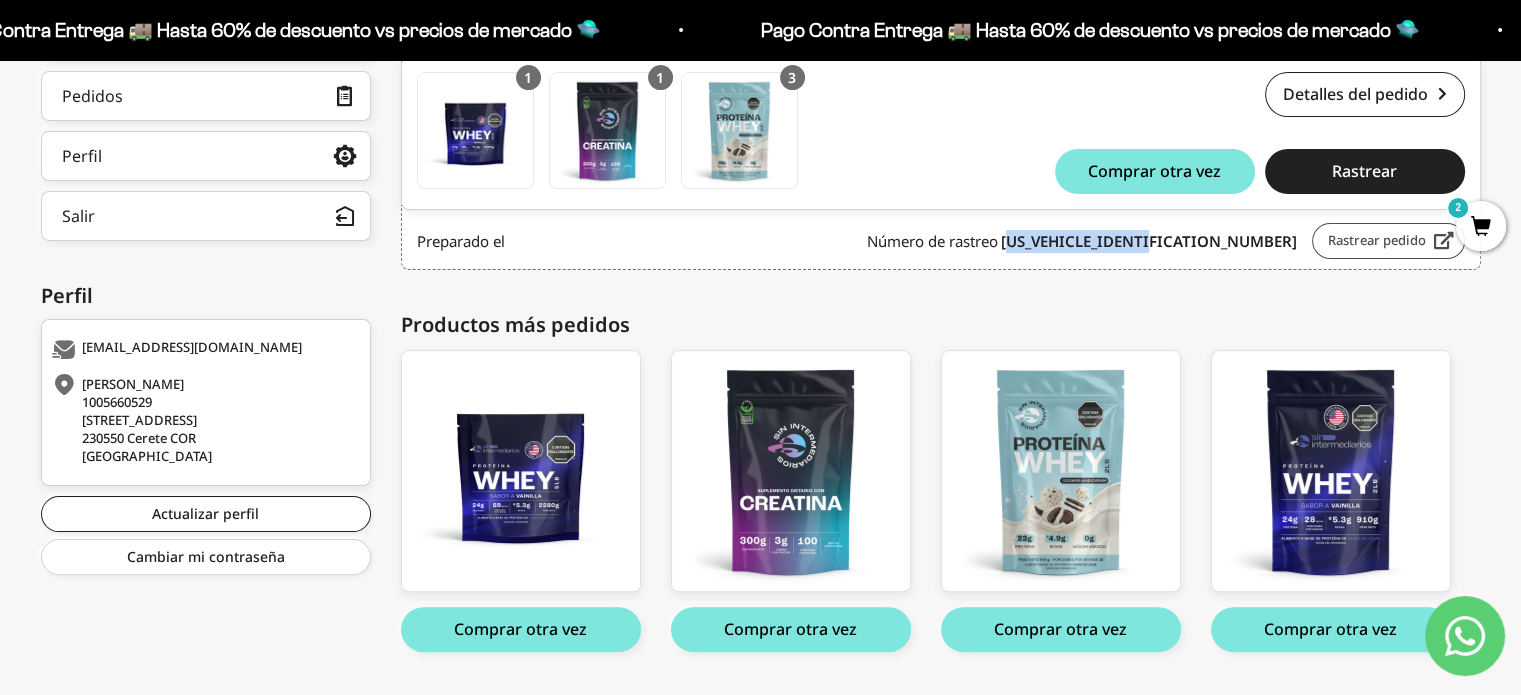 click on "Rastrear pedido" at bounding box center (1388, 241) 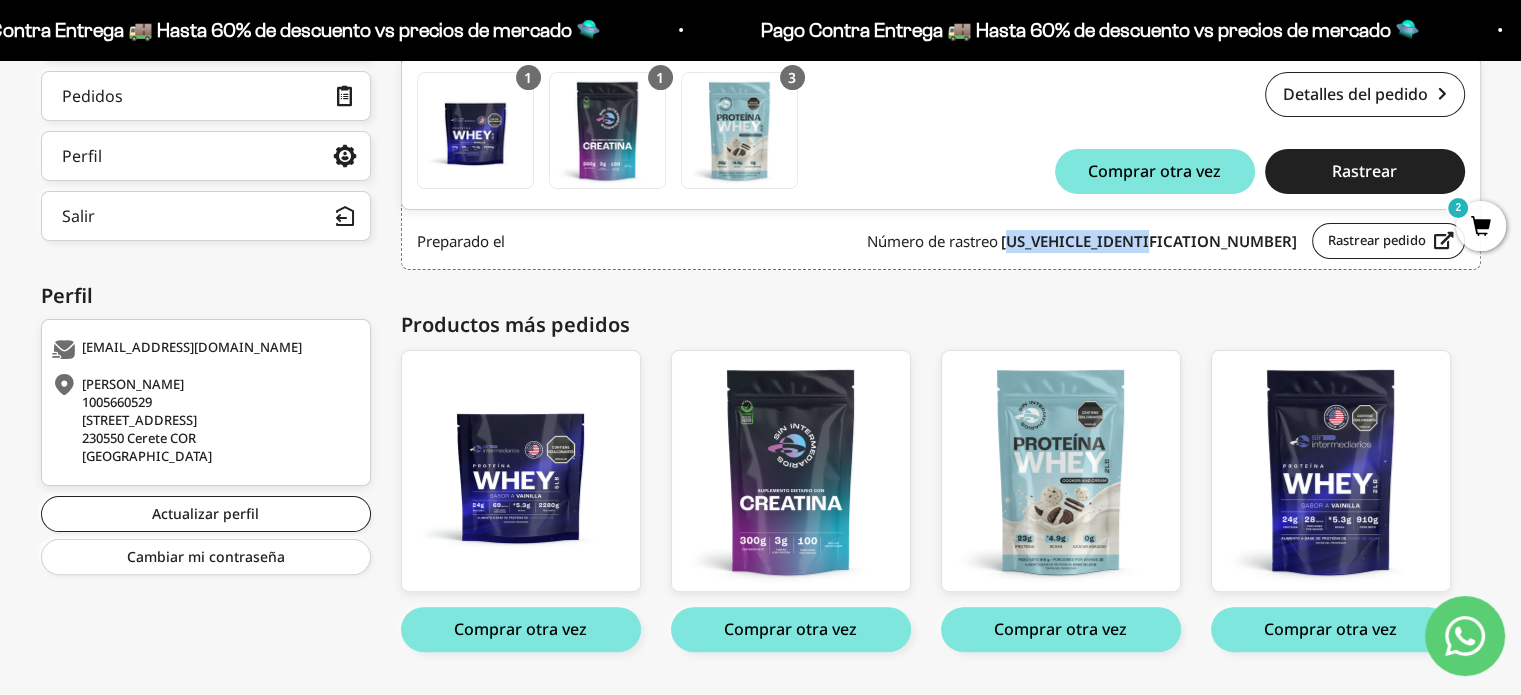 copy on "[US_VEHICLE_IDENTIFICATION_NUMBER]" 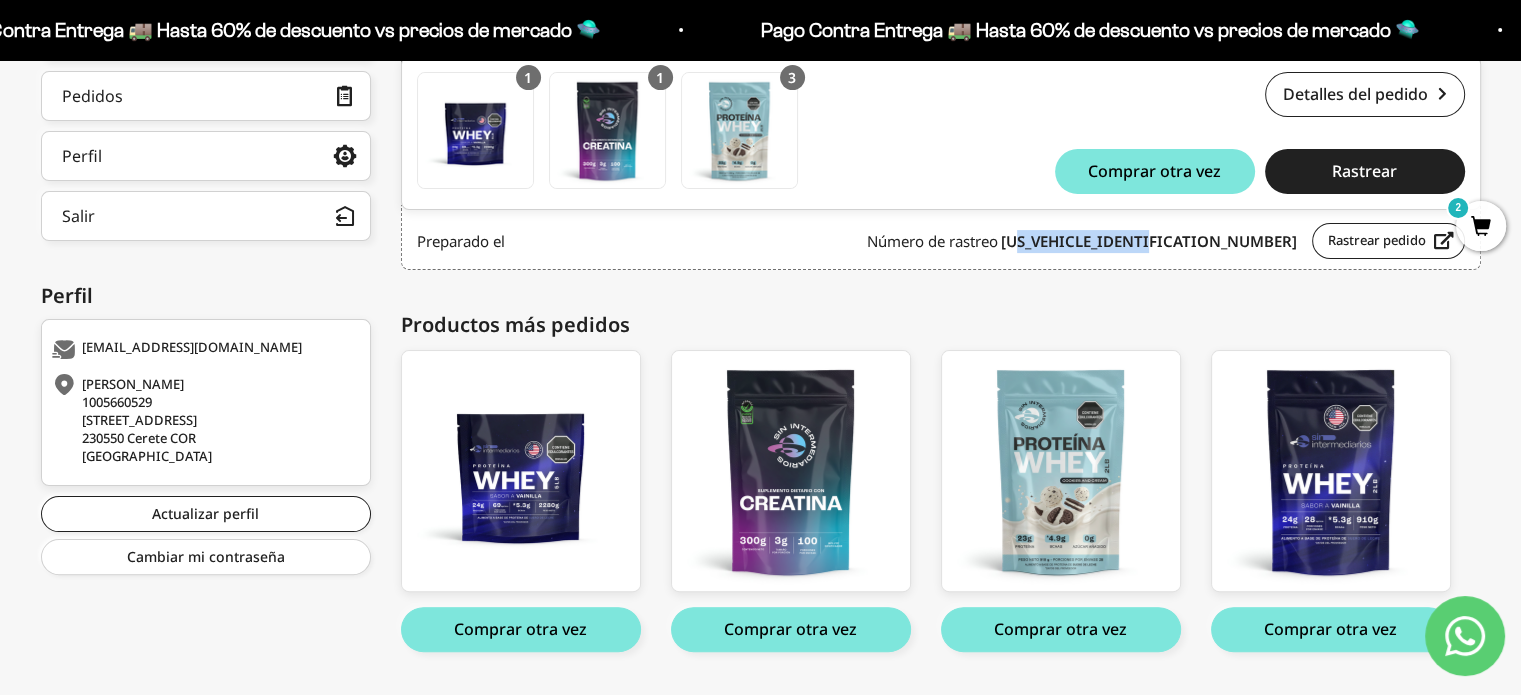 drag, startPoint x: 1160, startPoint y: 239, endPoint x: 1295, endPoint y: 250, distance: 135.4474 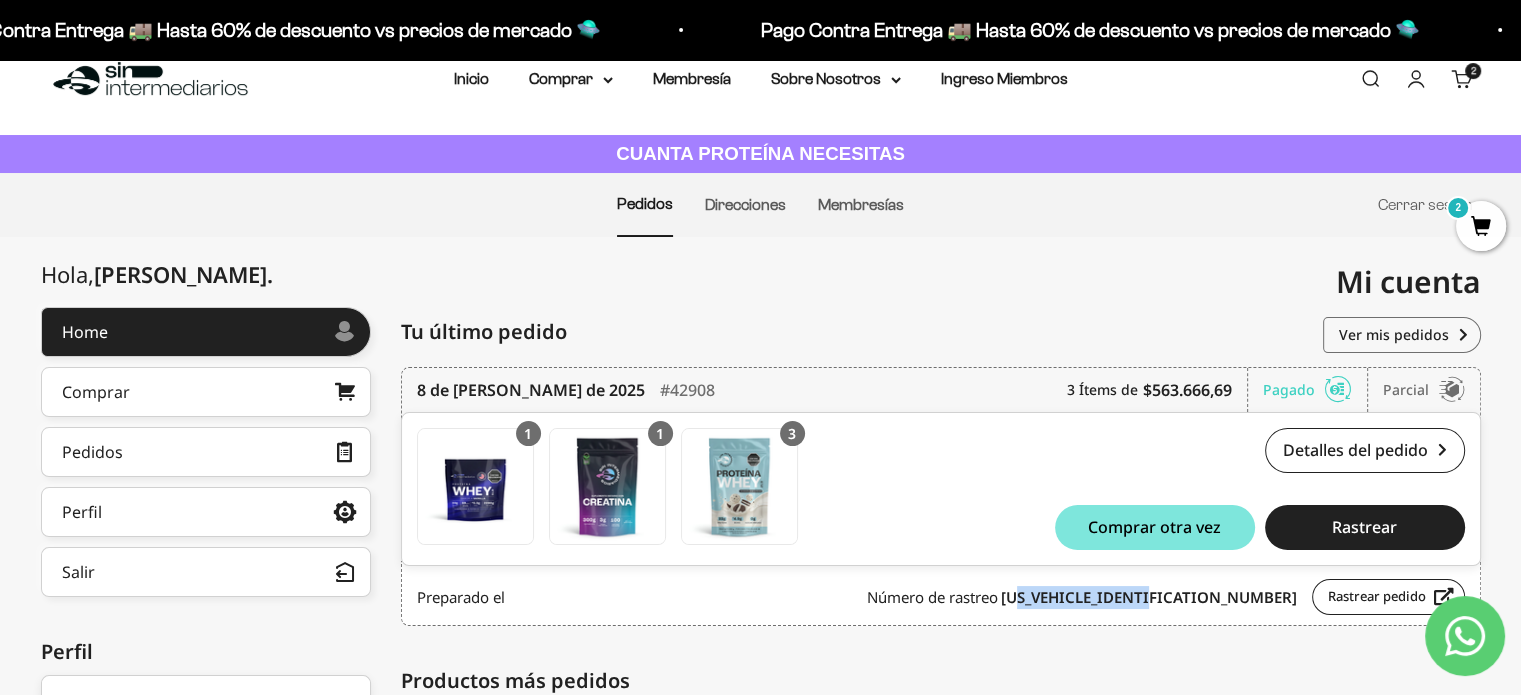 scroll, scrollTop: 100, scrollLeft: 0, axis: vertical 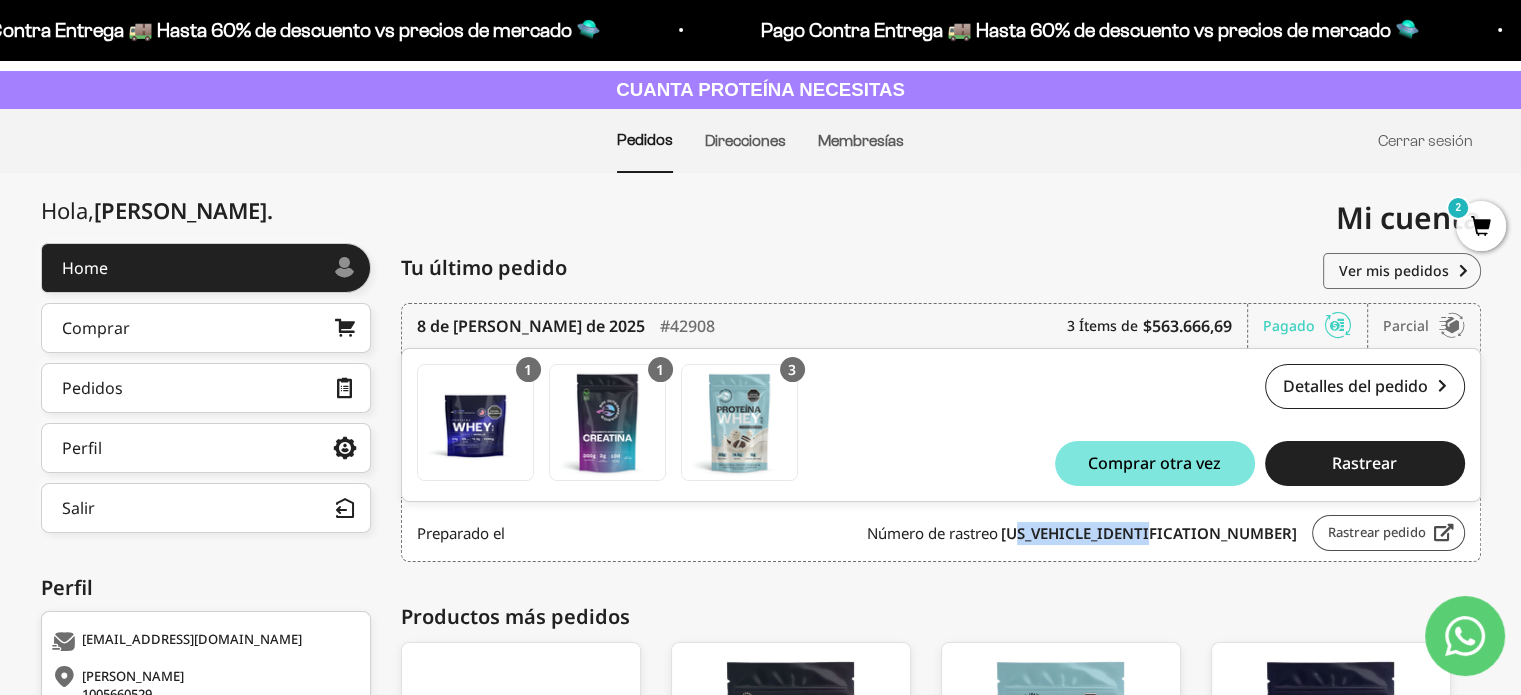 click on "Rastrear pedido" at bounding box center [1388, 533] 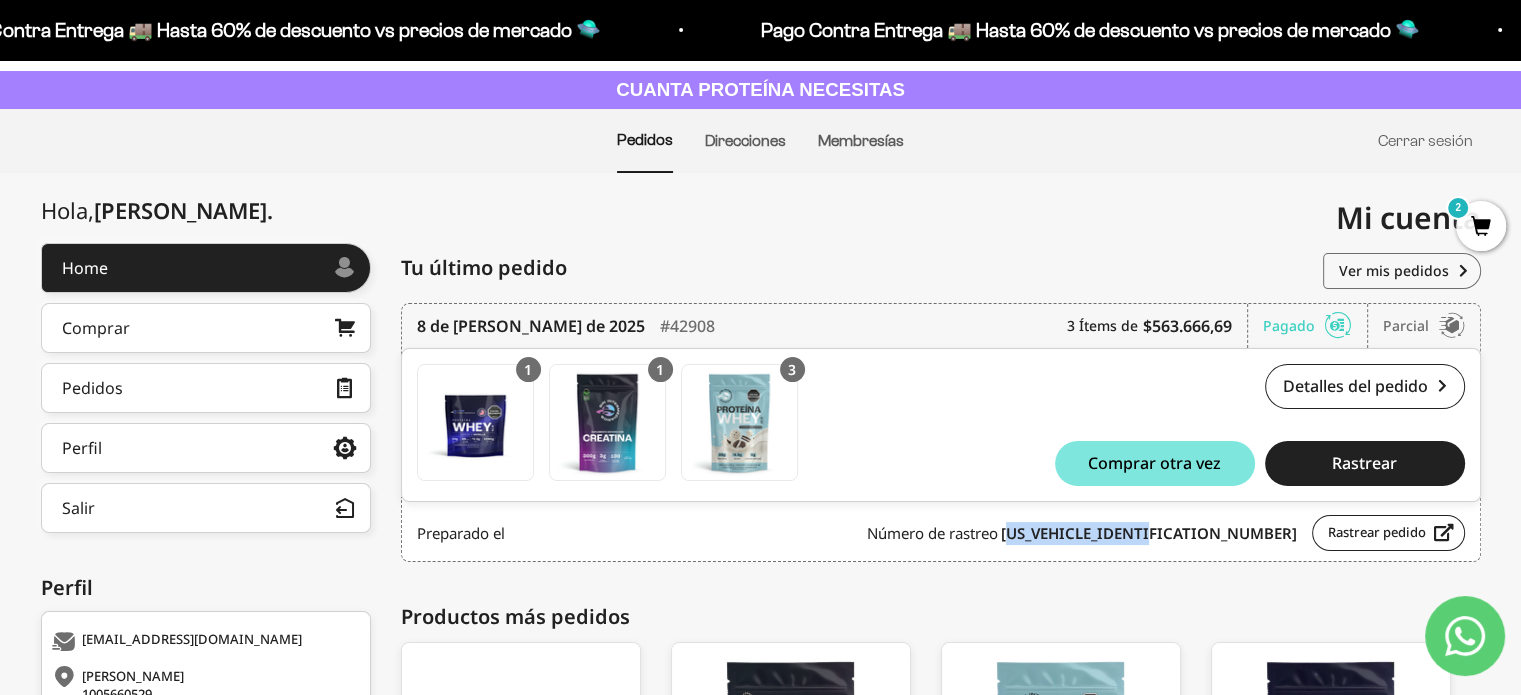 drag, startPoint x: 1145, startPoint y: 532, endPoint x: 1299, endPoint y: 535, distance: 154.02922 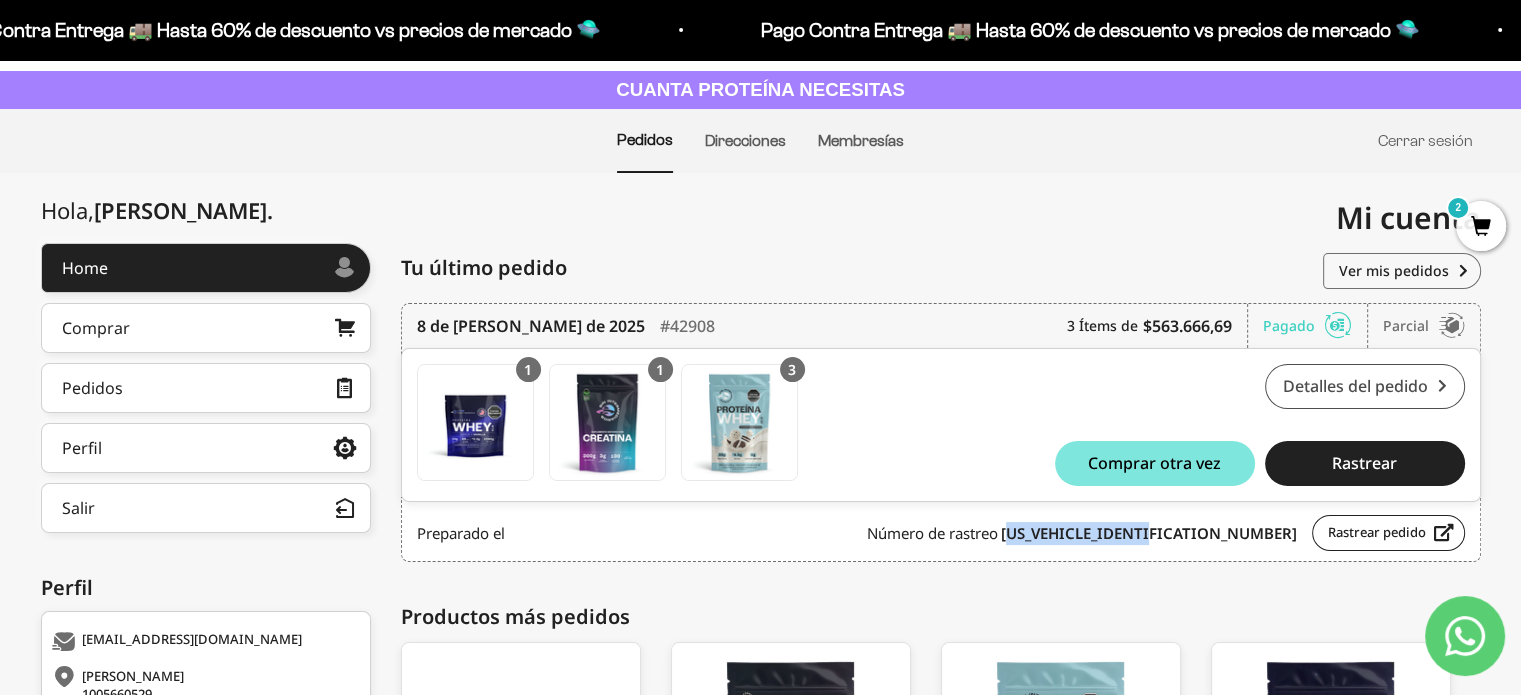 click on "Detalles del pedido" at bounding box center (1365, 386) 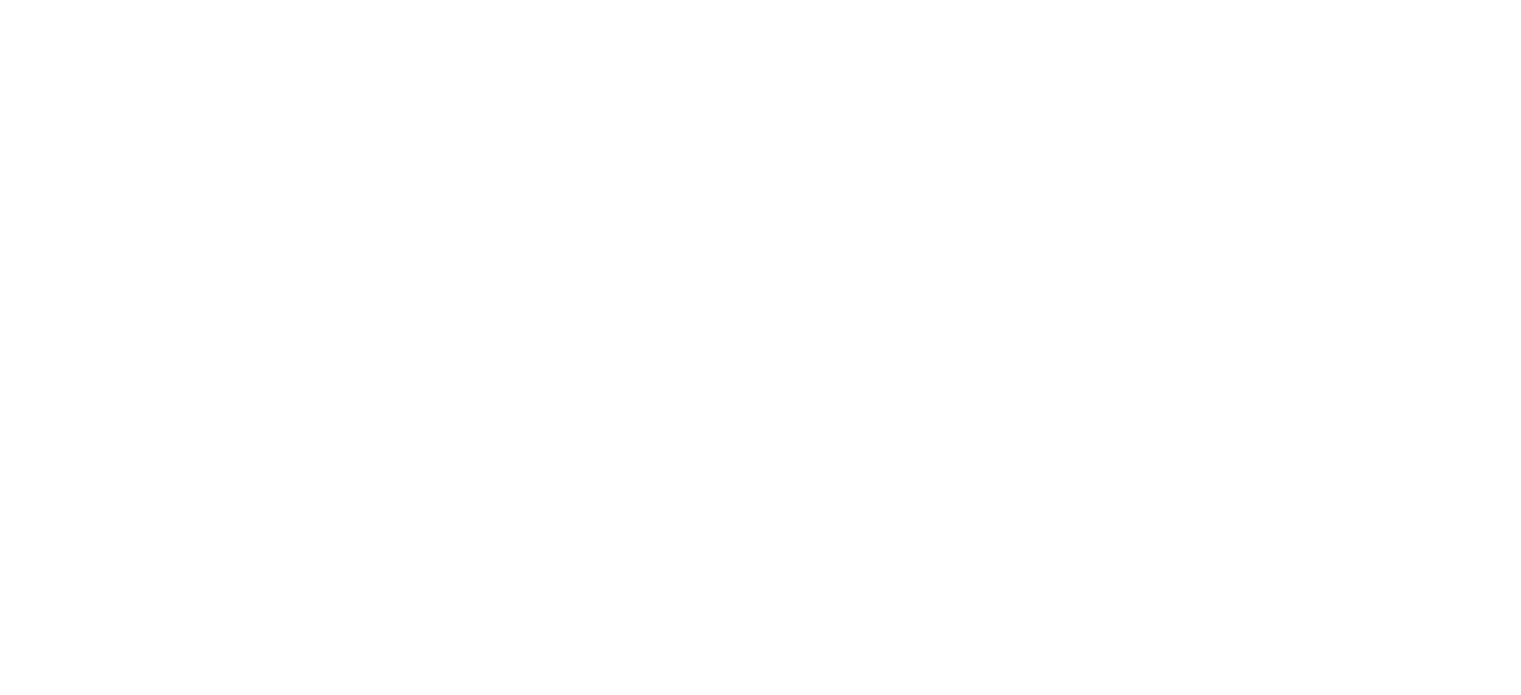 scroll, scrollTop: 0, scrollLeft: 0, axis: both 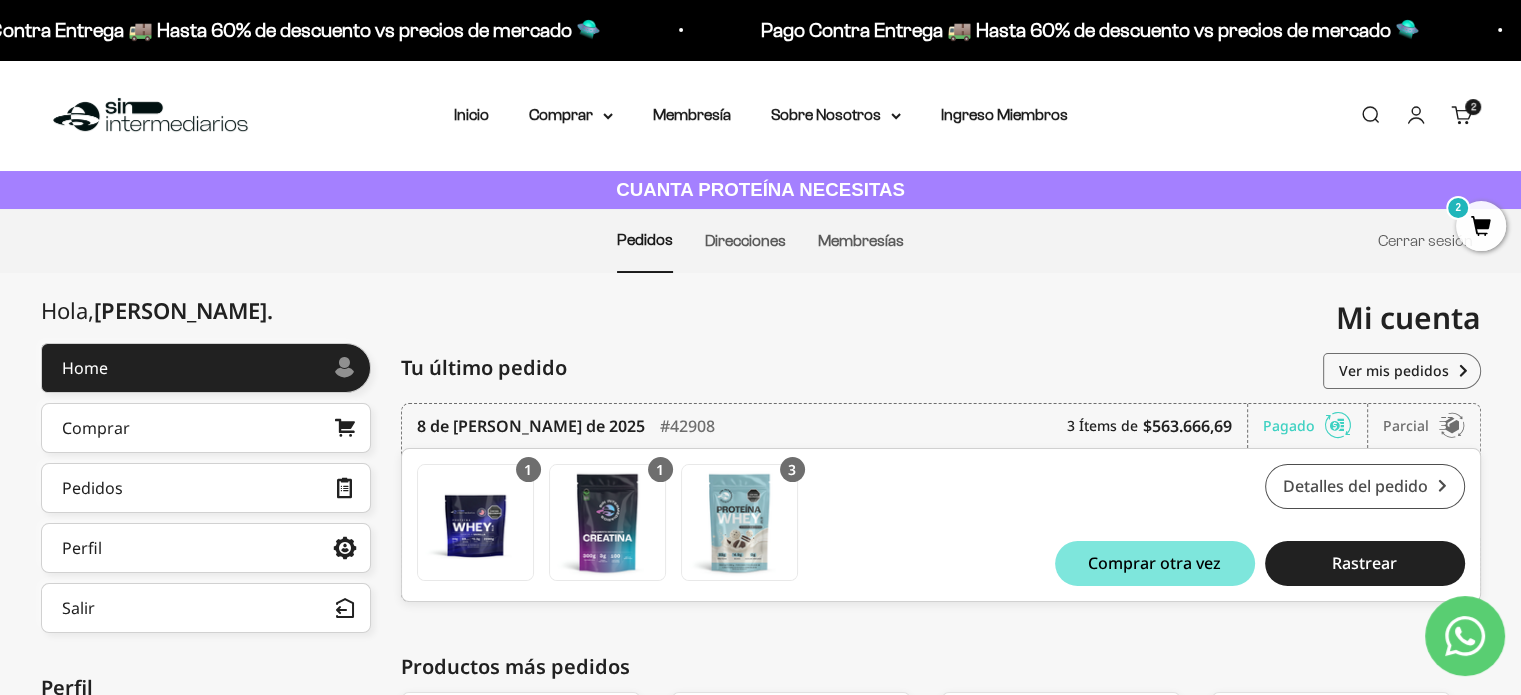 click on "Detalles del pedido" at bounding box center [1365, 486] 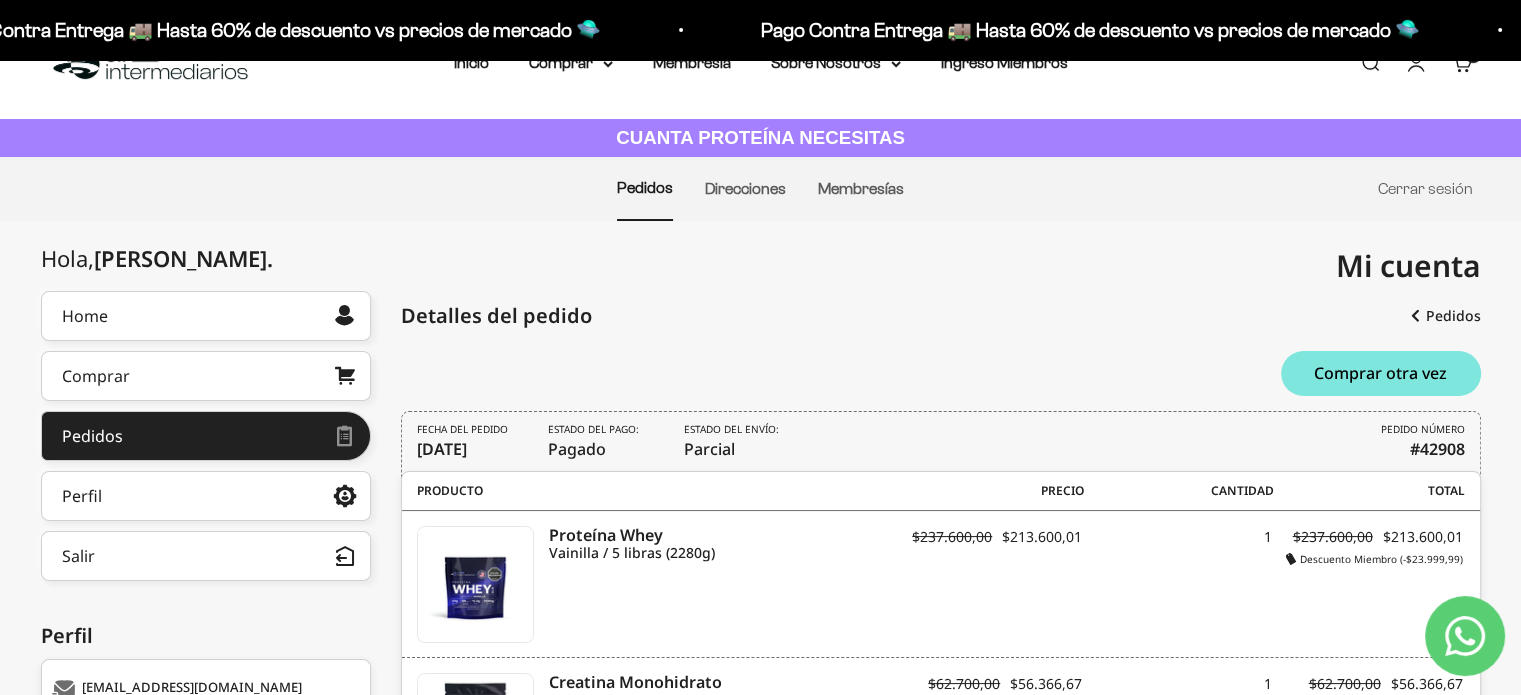 scroll, scrollTop: 0, scrollLeft: 0, axis: both 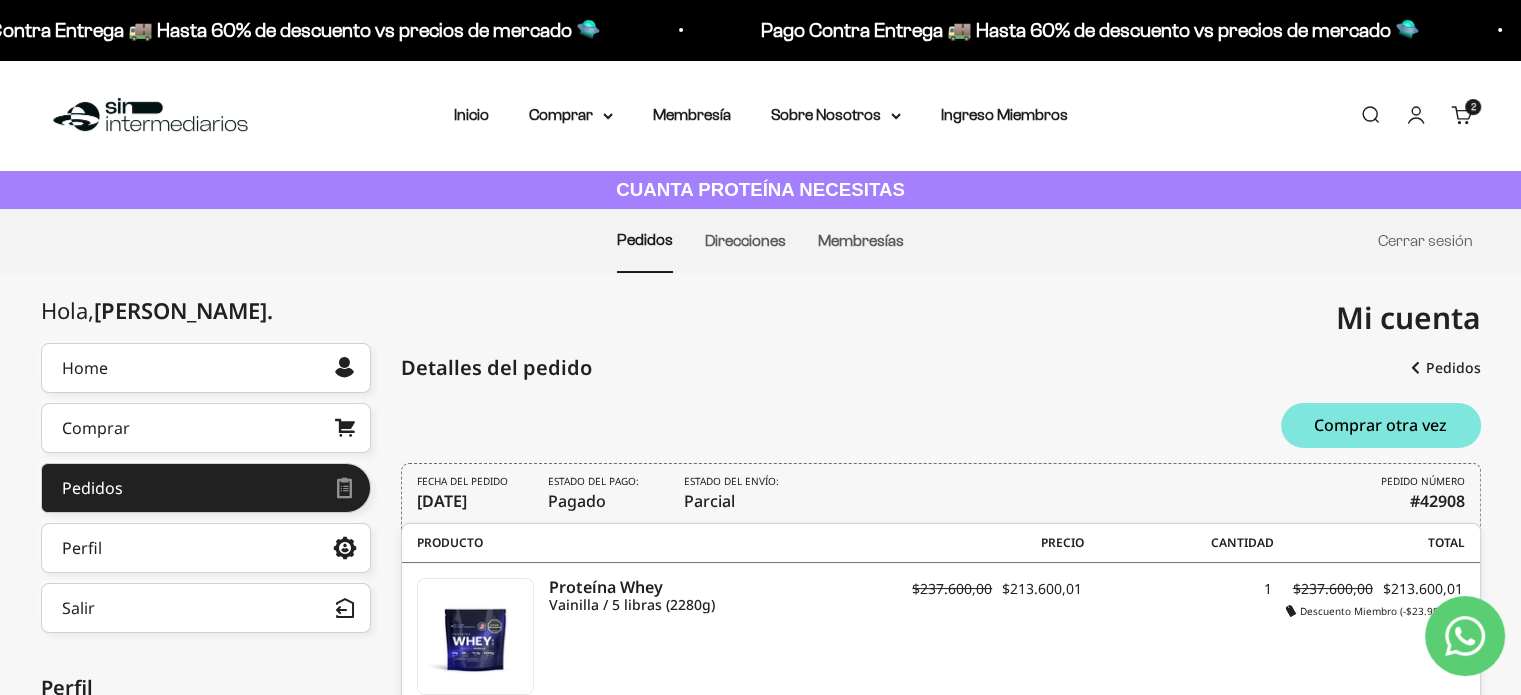 click on "Detalles del pedido" at bounding box center (941, 368) 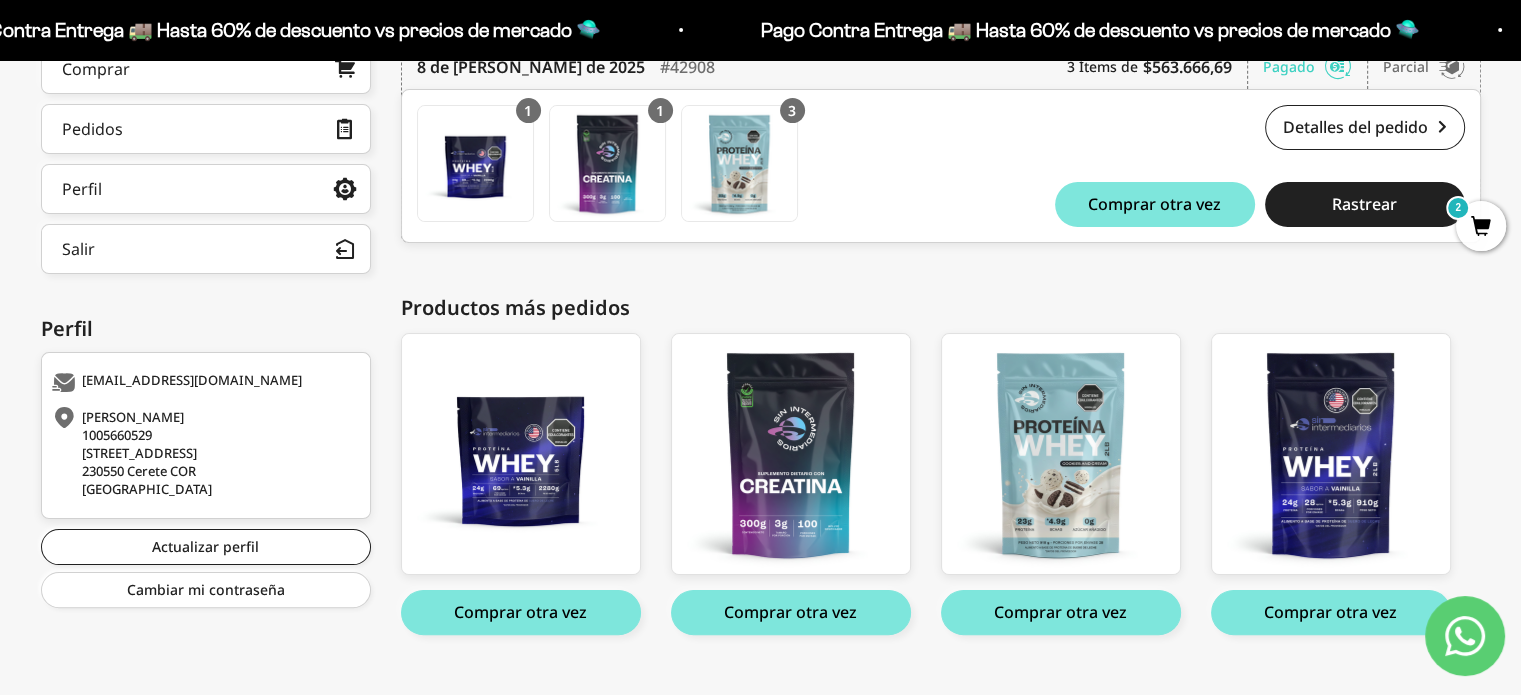 scroll, scrollTop: 392, scrollLeft: 0, axis: vertical 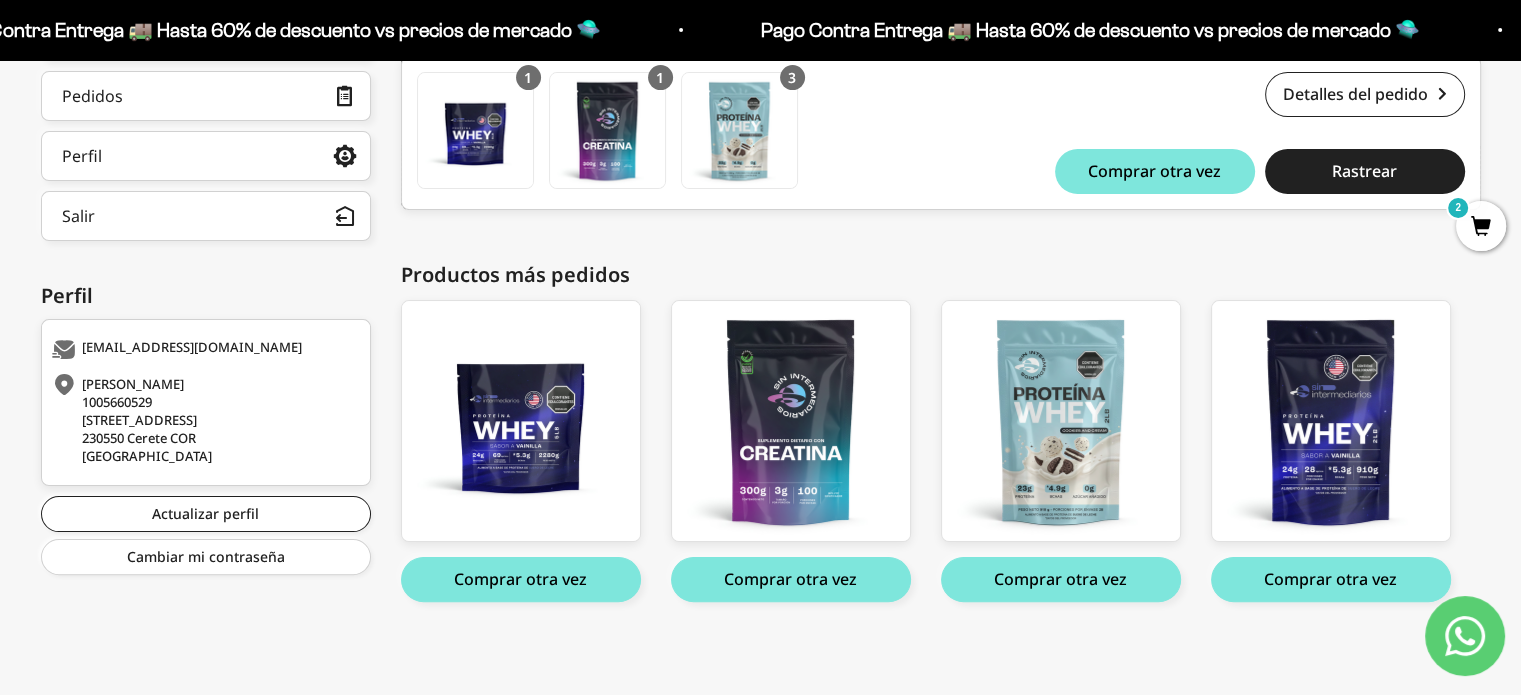 click 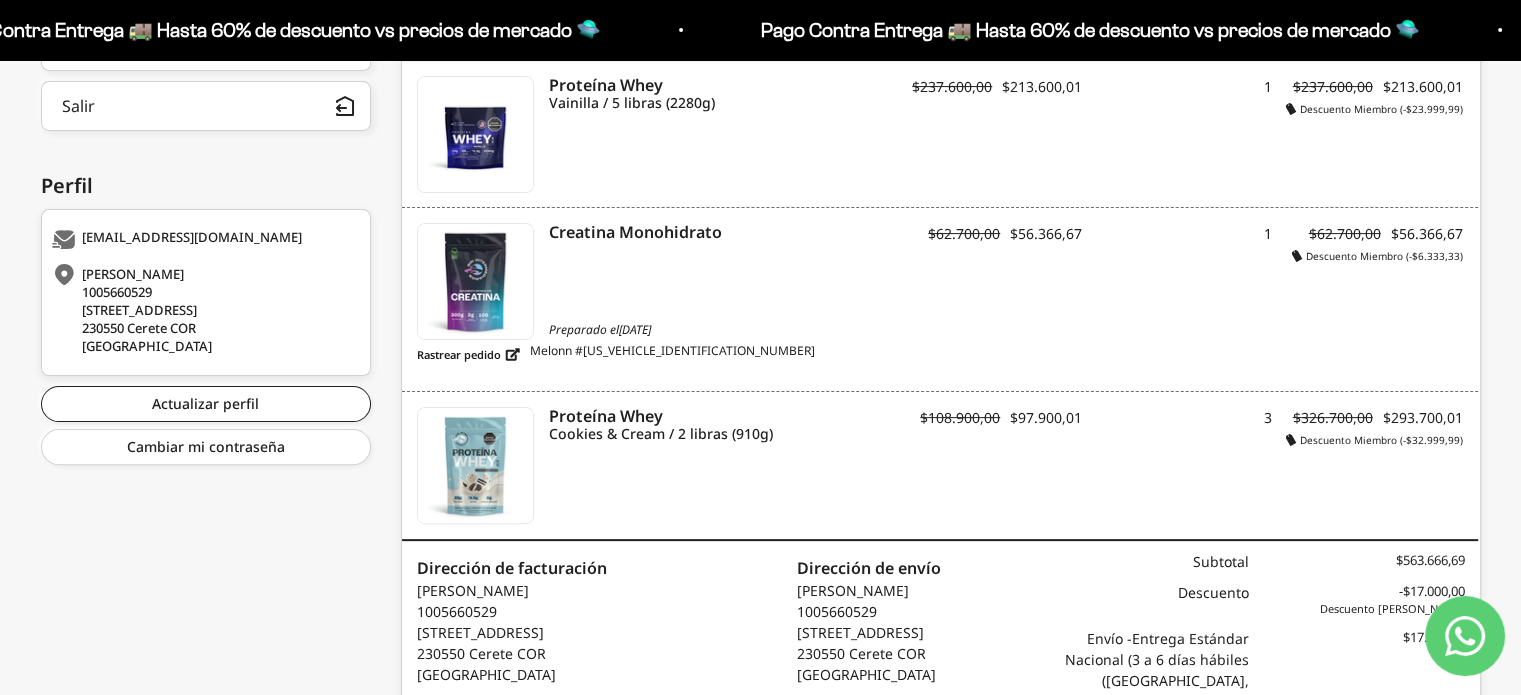 scroll, scrollTop: 697, scrollLeft: 0, axis: vertical 